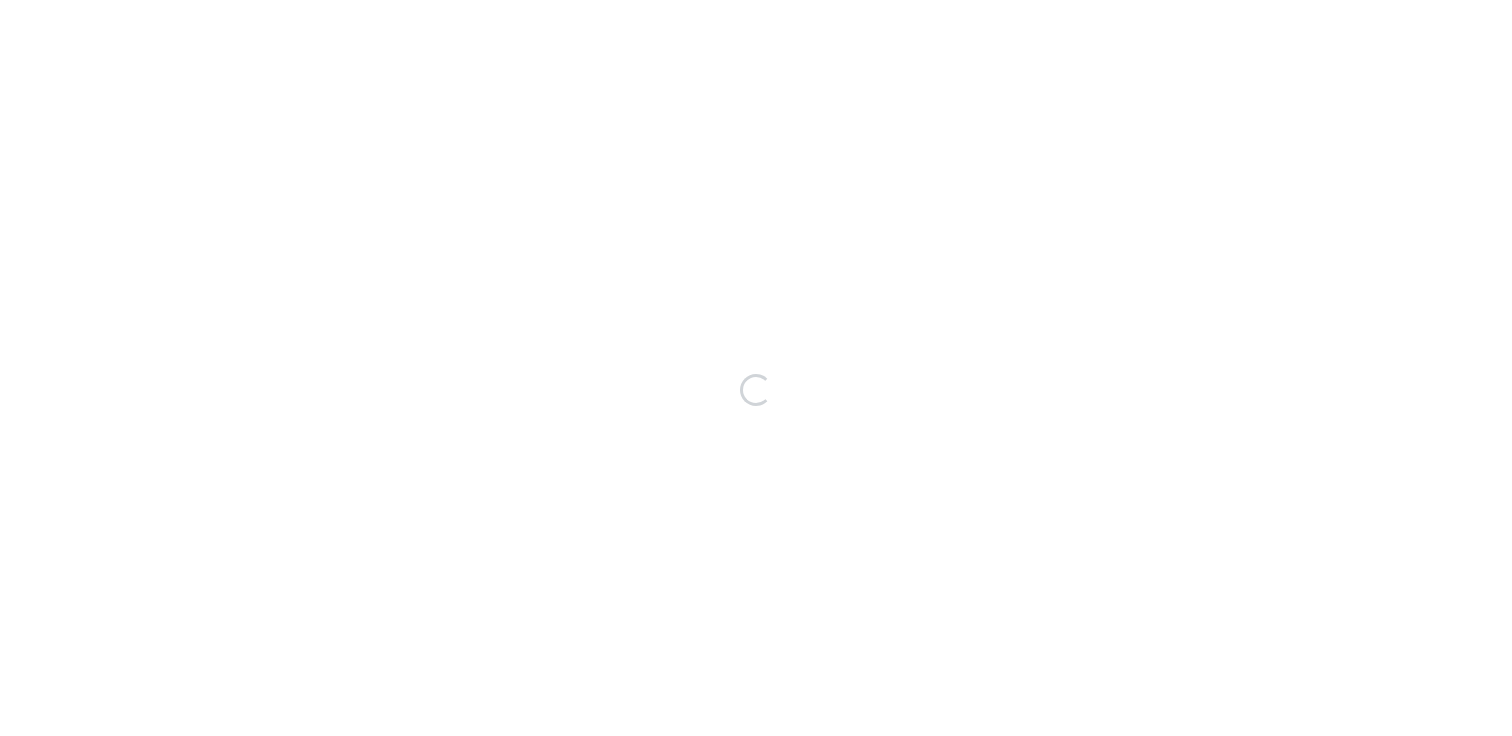 scroll, scrollTop: 0, scrollLeft: 0, axis: both 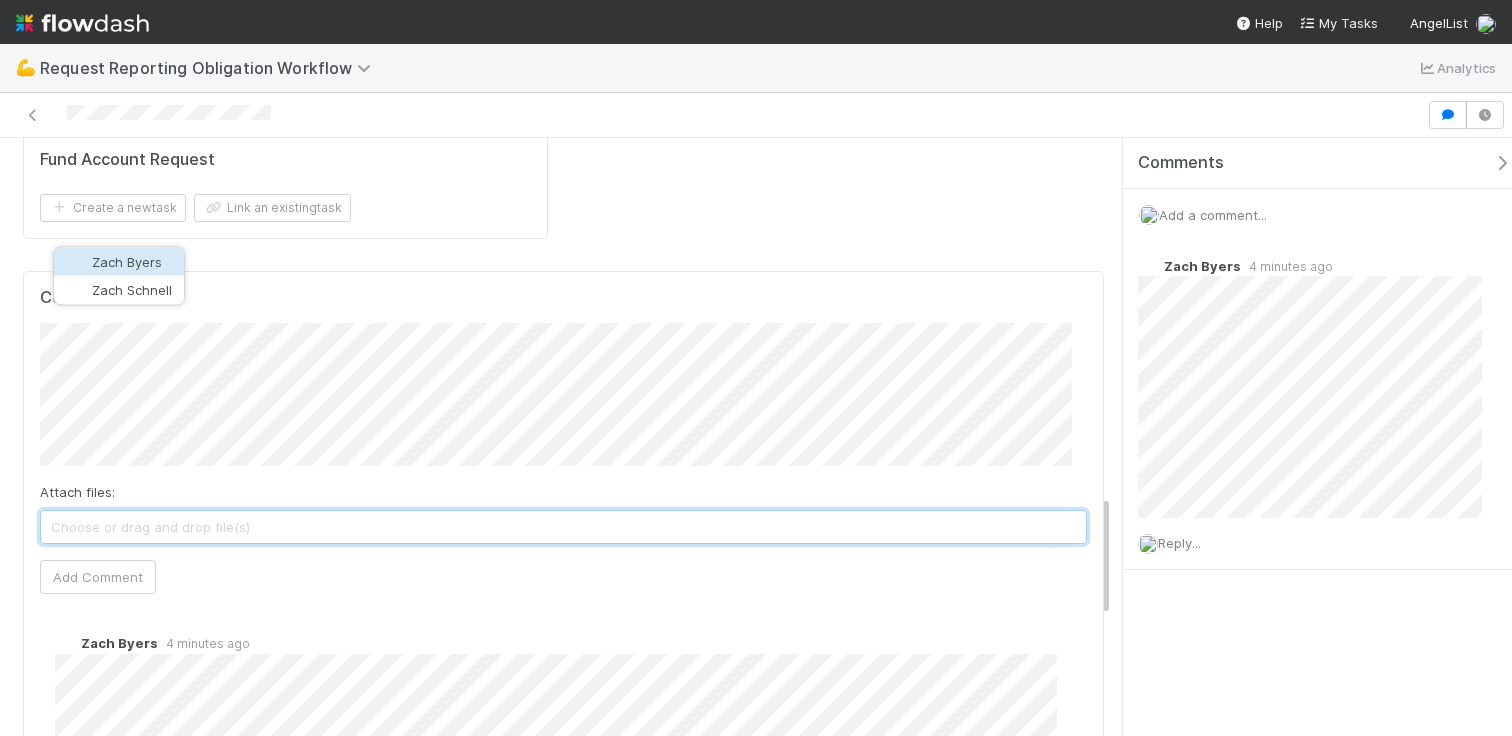 click on "Zach Byers" at bounding box center [127, 262] 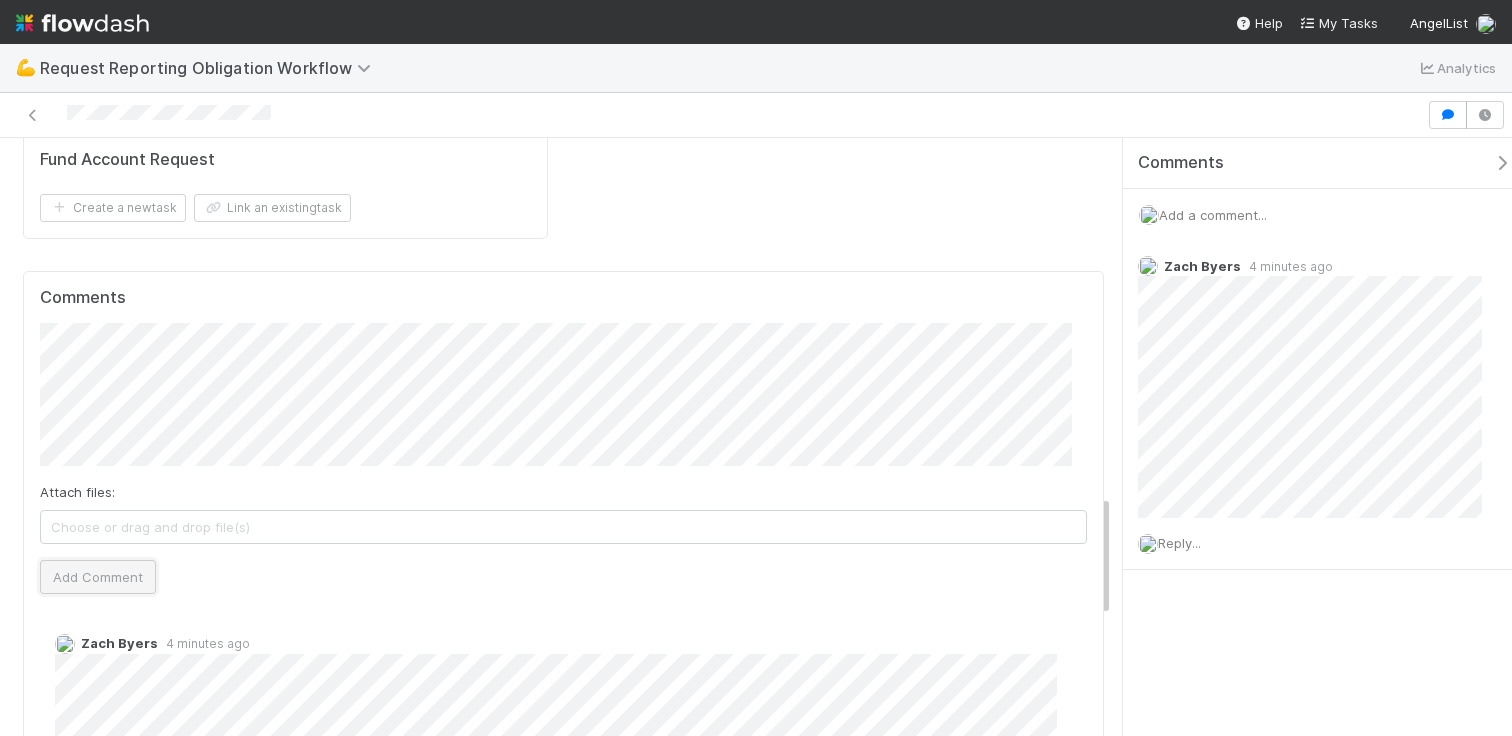 click on "Add Comment" at bounding box center [98, 577] 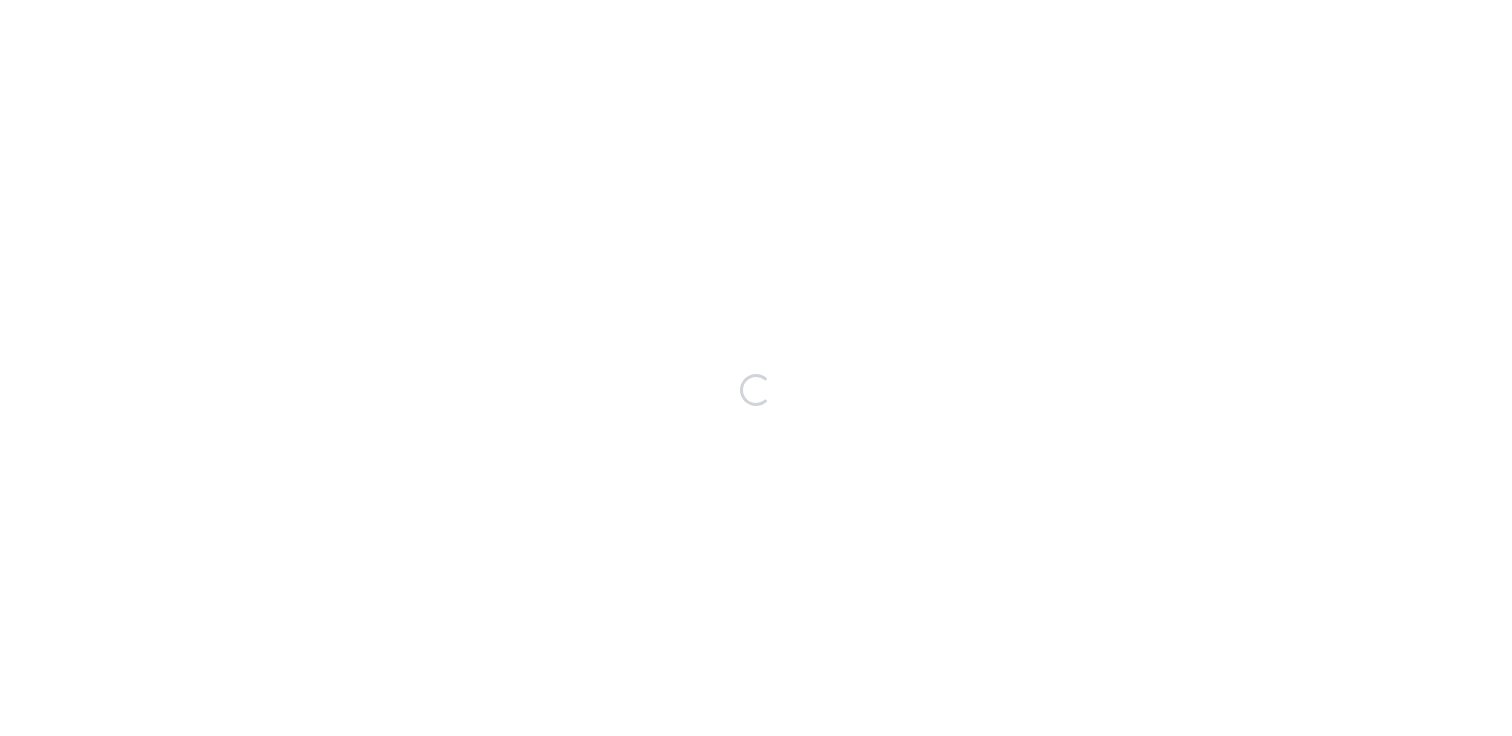 scroll, scrollTop: 0, scrollLeft: 0, axis: both 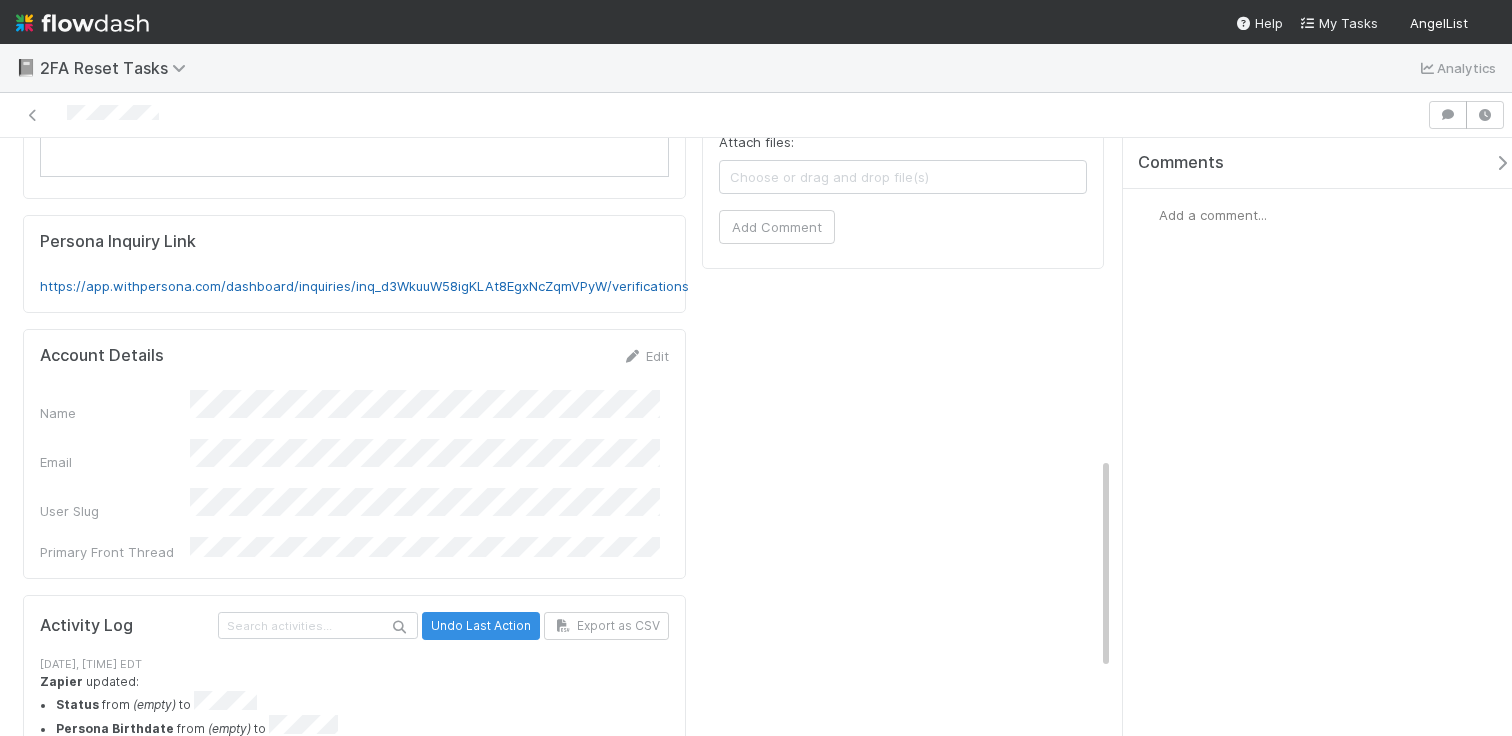click on "https://app.withpersona.com/dashboard/inquiries/inq_d3WkuuW58igKLAt8EgxNcZqmVPyW/verifications" 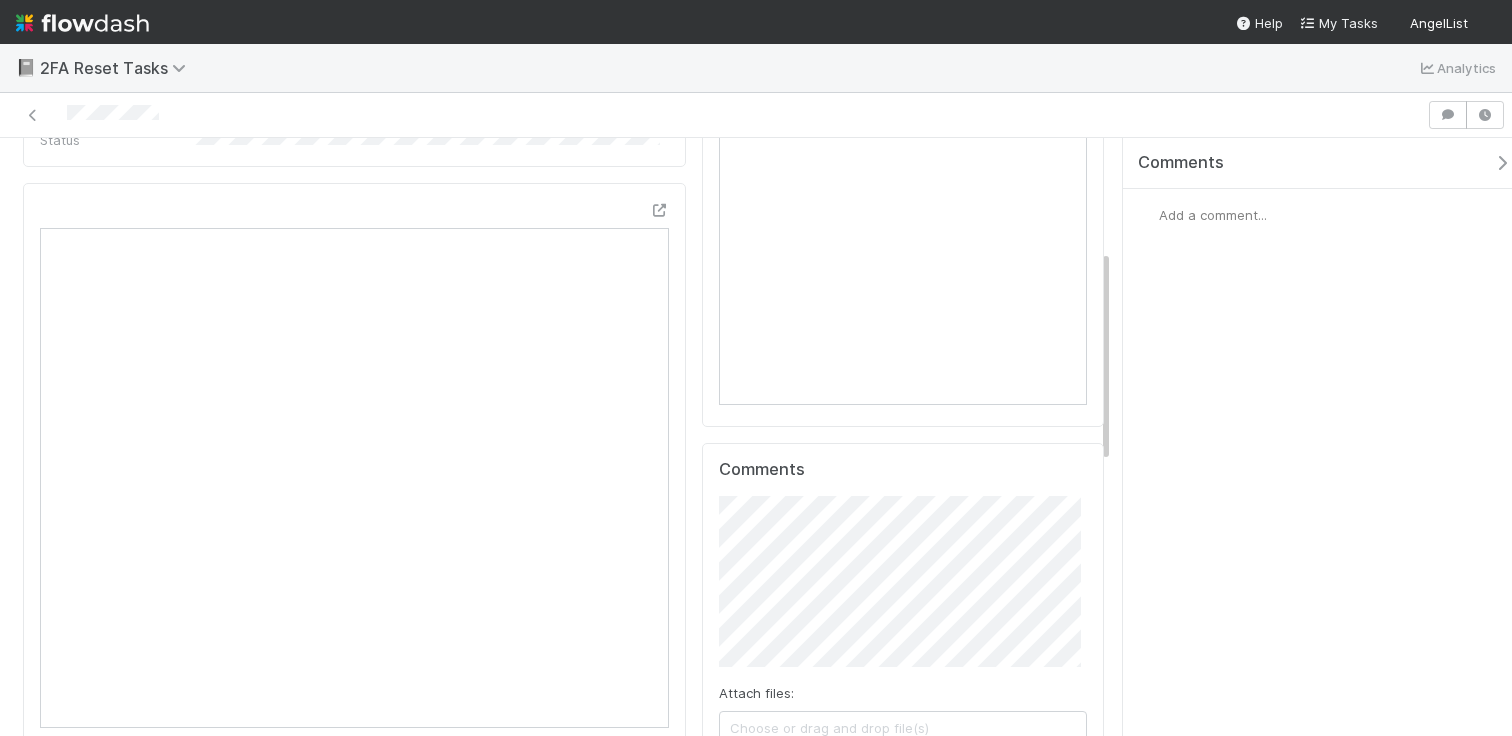scroll, scrollTop: 0, scrollLeft: 0, axis: both 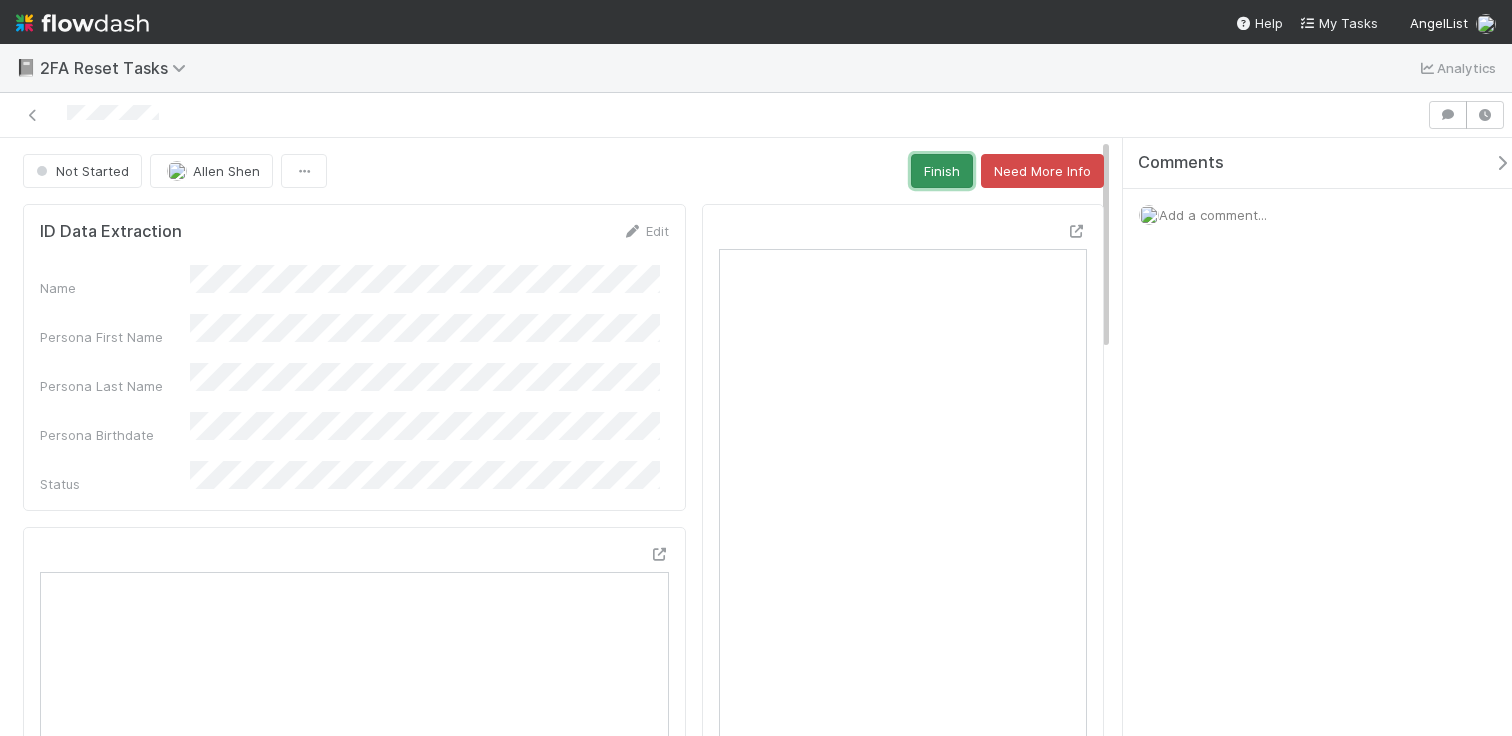 click on "Finish" at bounding box center (942, 171) 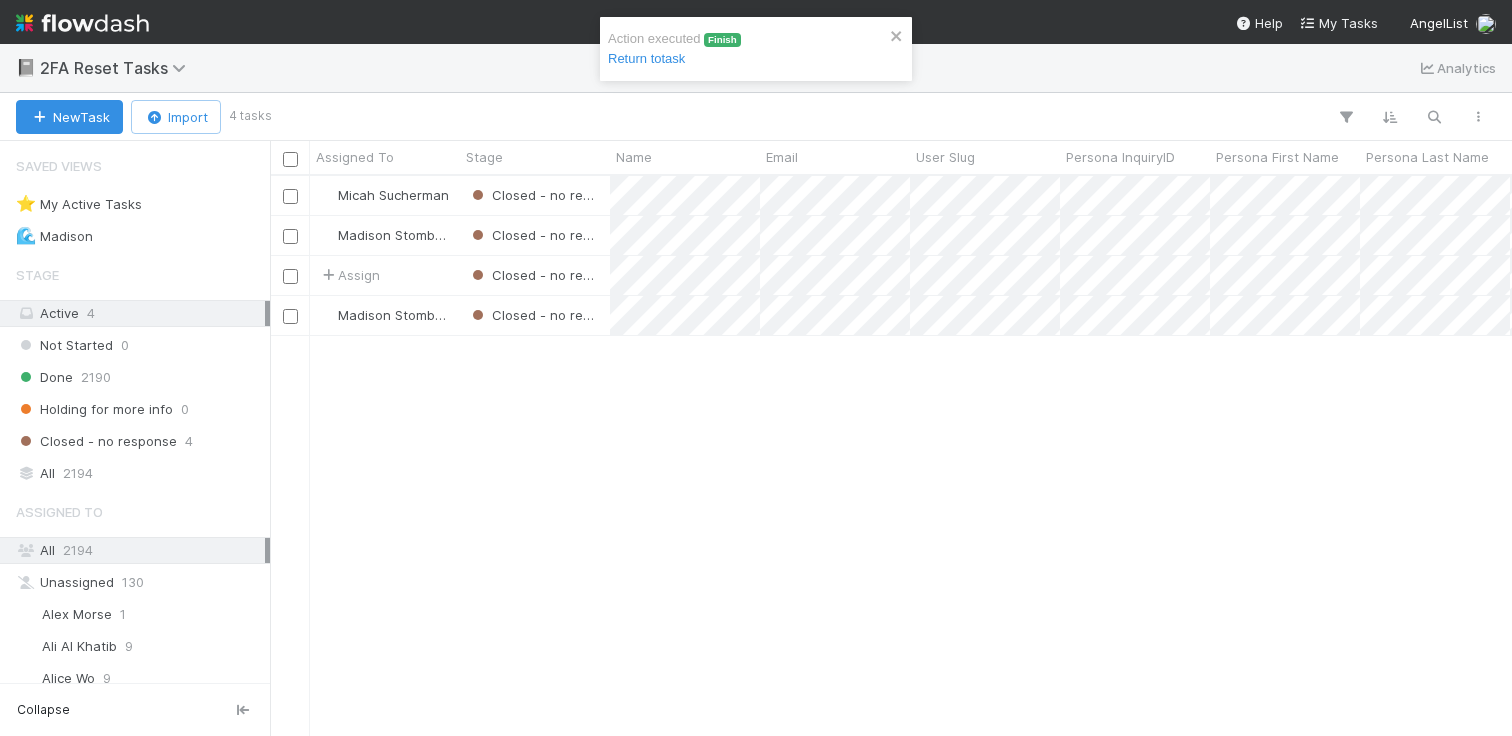 scroll, scrollTop: 15, scrollLeft: 16, axis: both 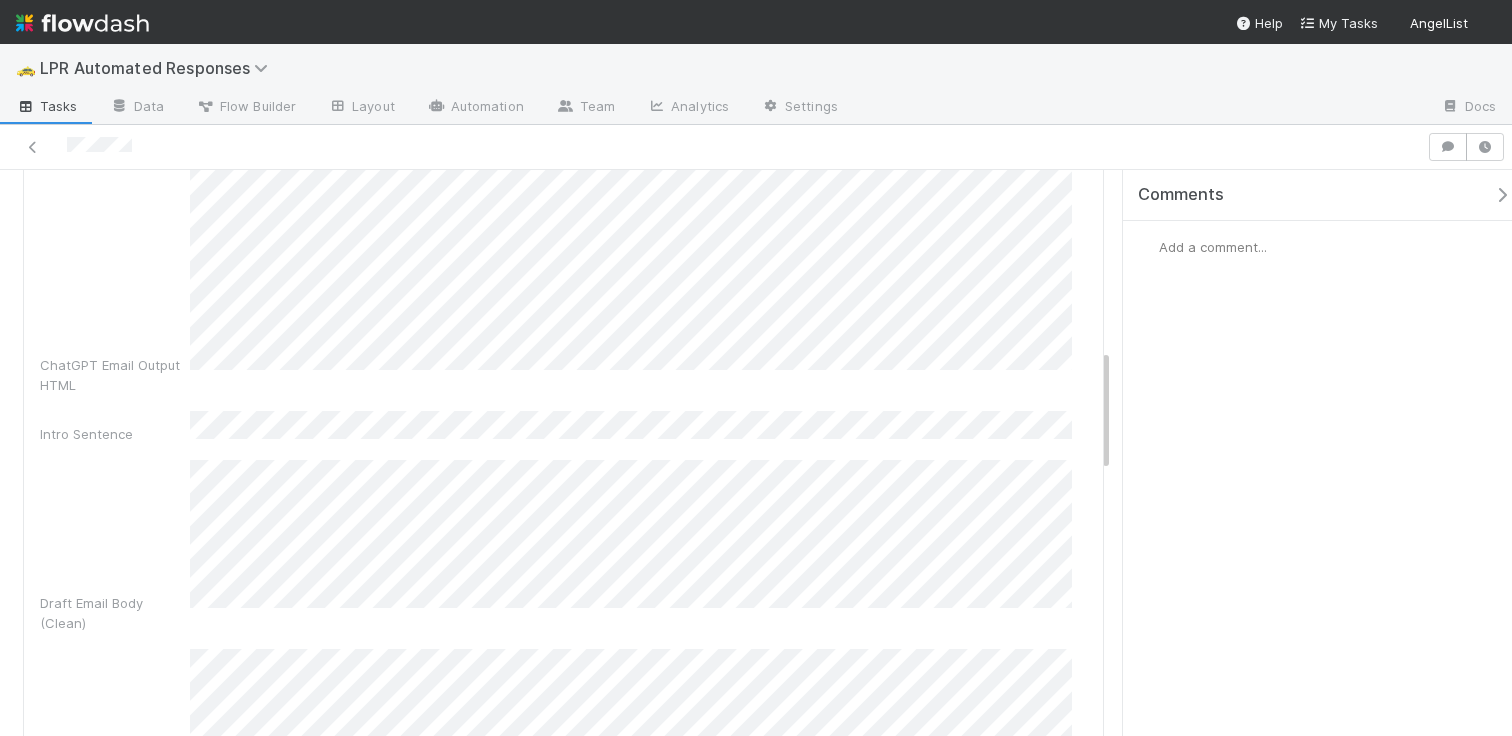 click on "Draft Email Body (Clean)" at bounding box center (563, 546) 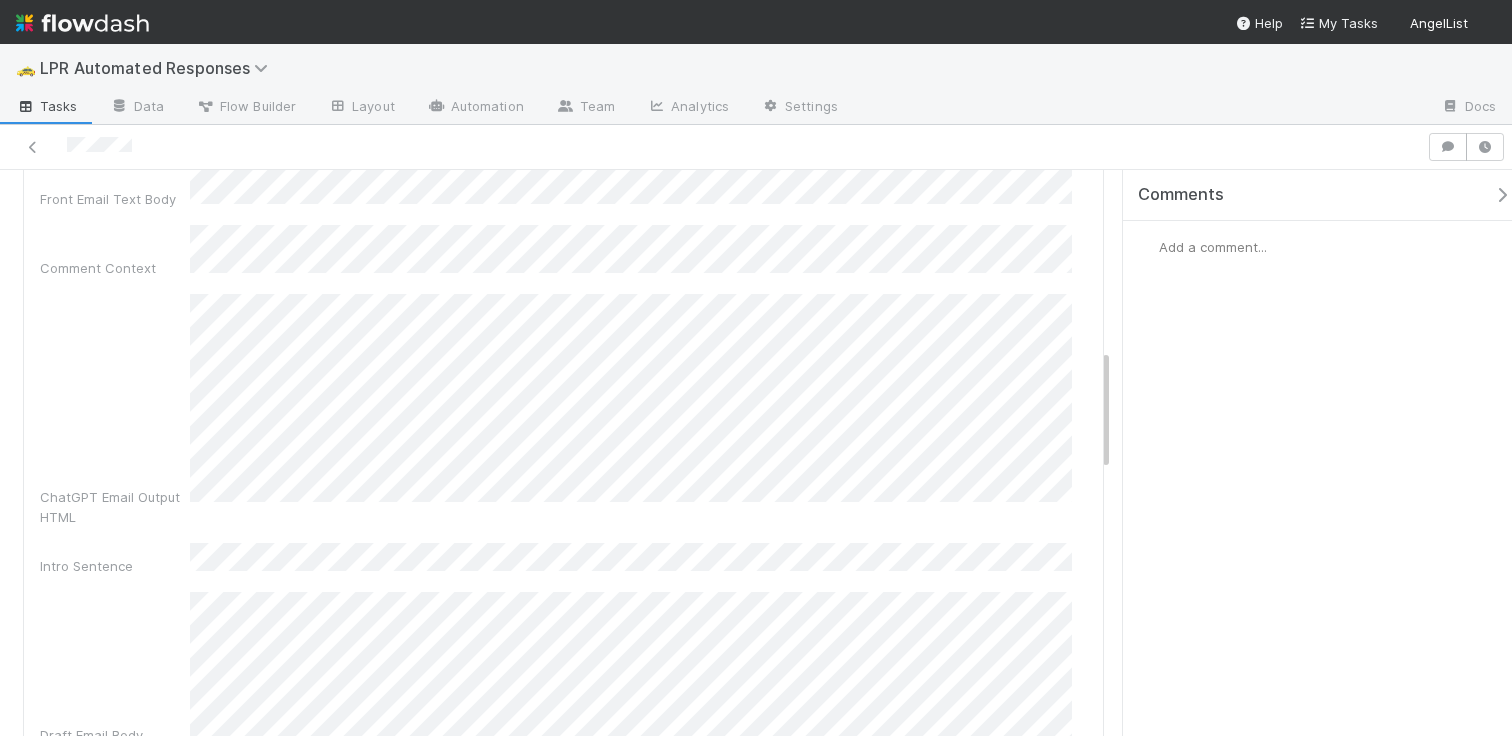 scroll, scrollTop: 660, scrollLeft: 0, axis: vertical 